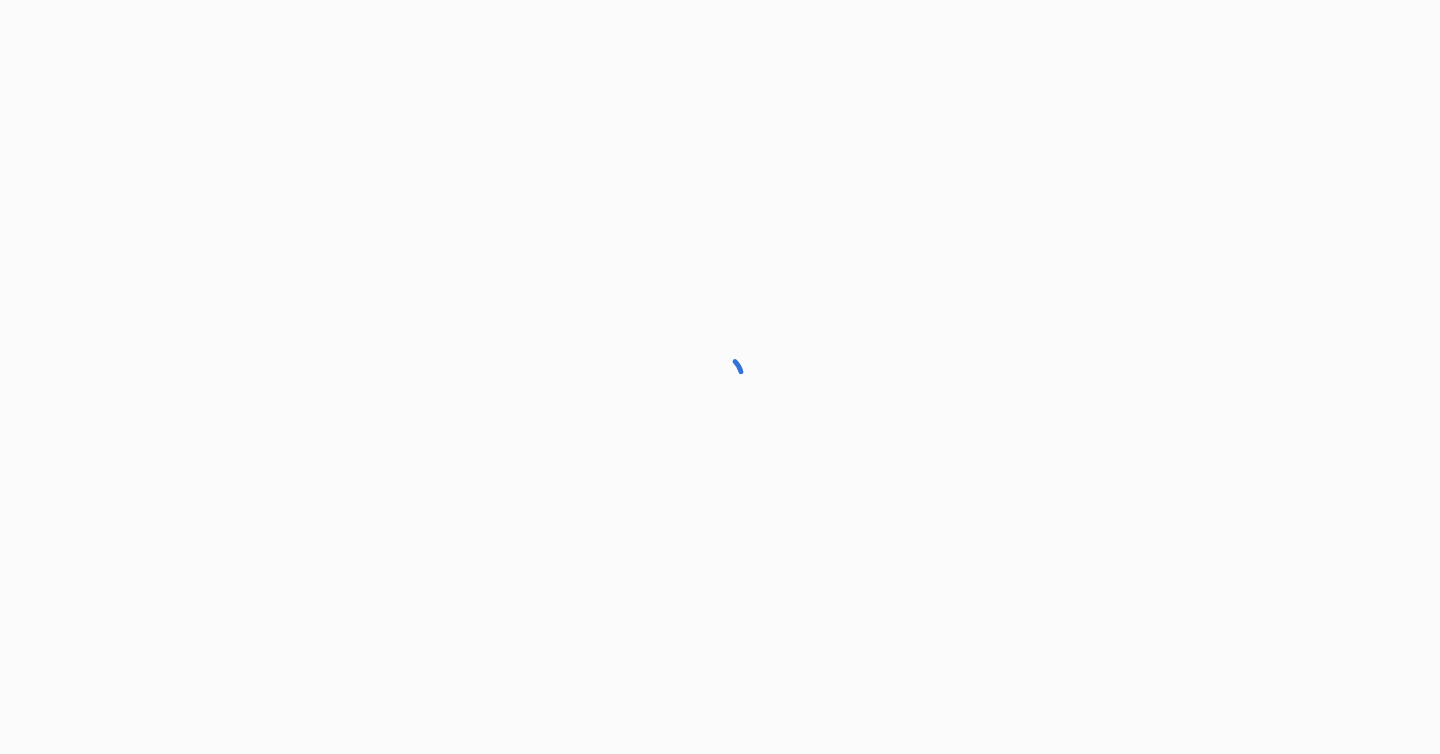 scroll, scrollTop: 0, scrollLeft: 0, axis: both 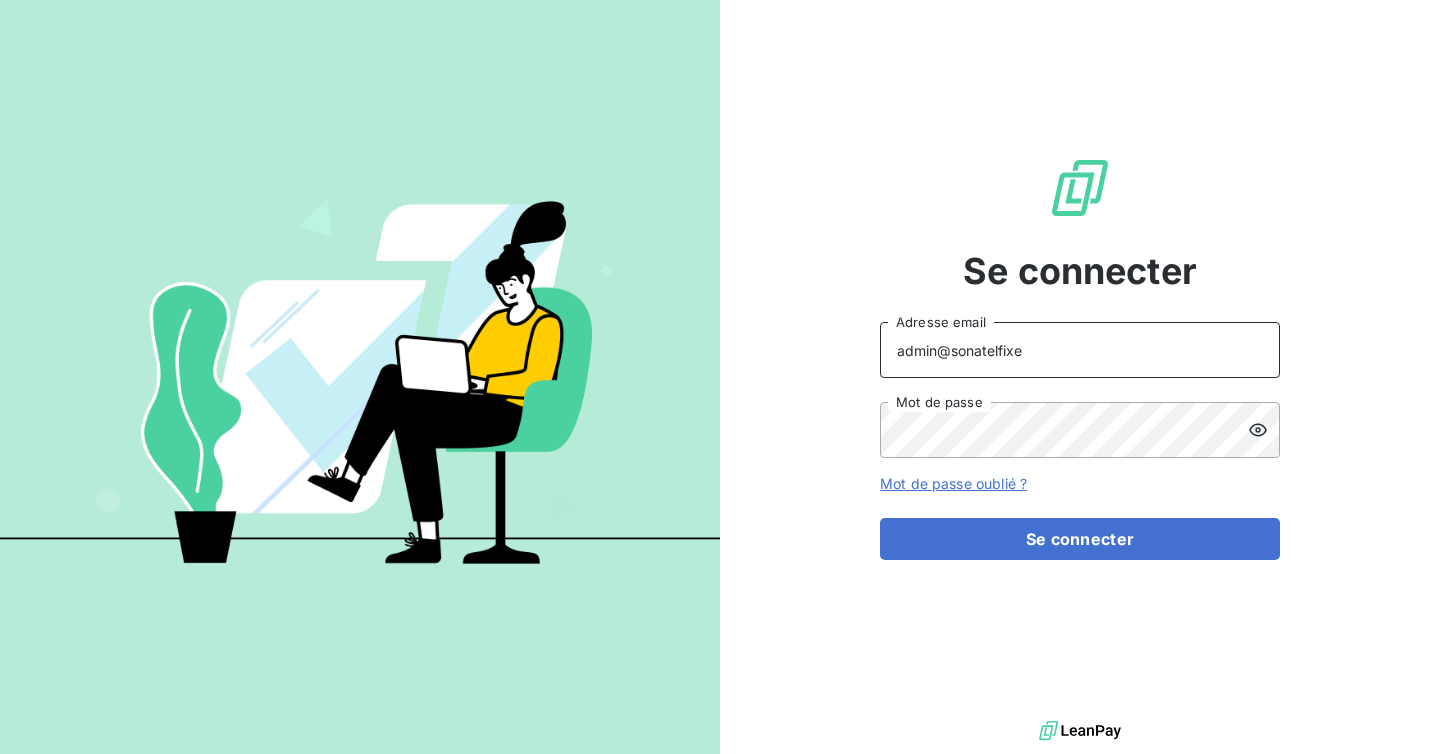 click on "admin@sonatelfixe" at bounding box center [1080, 350] 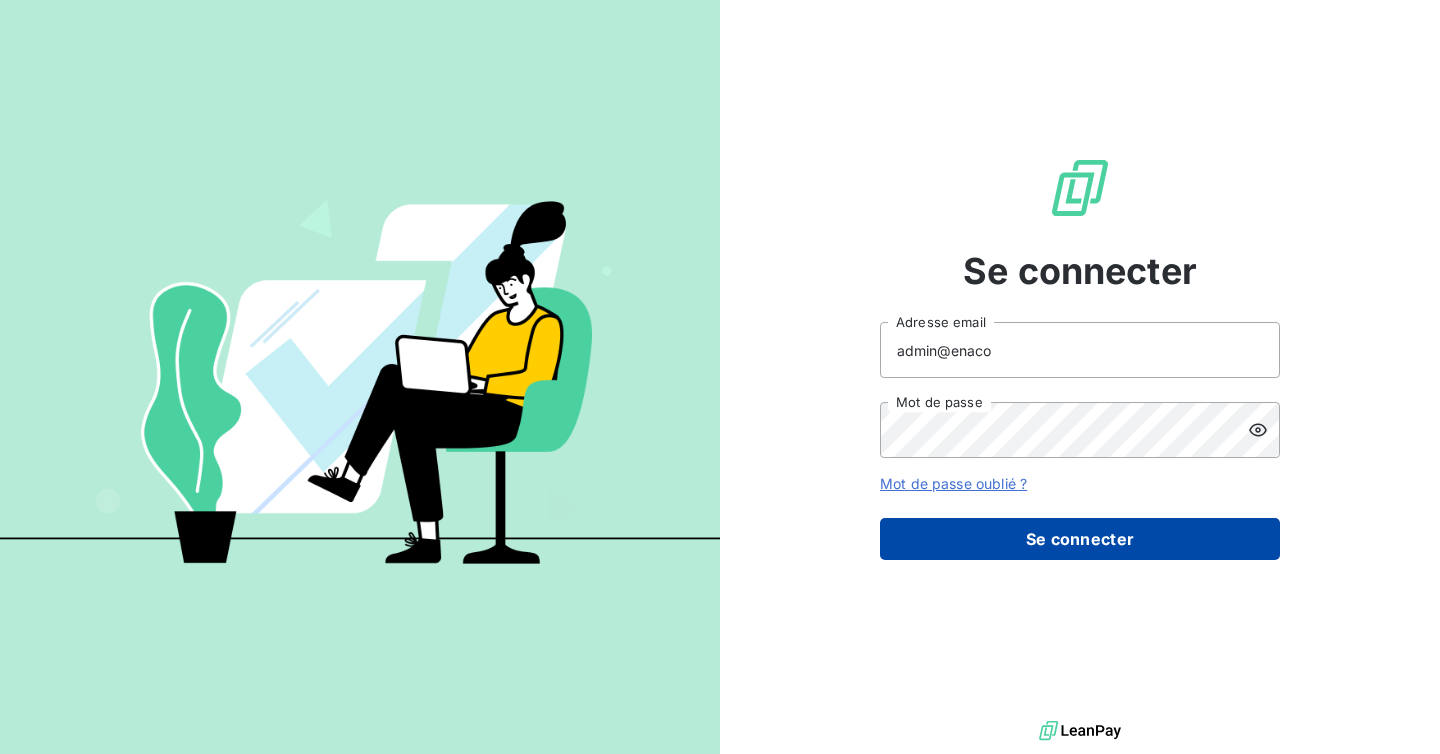 type on "admin@enaco" 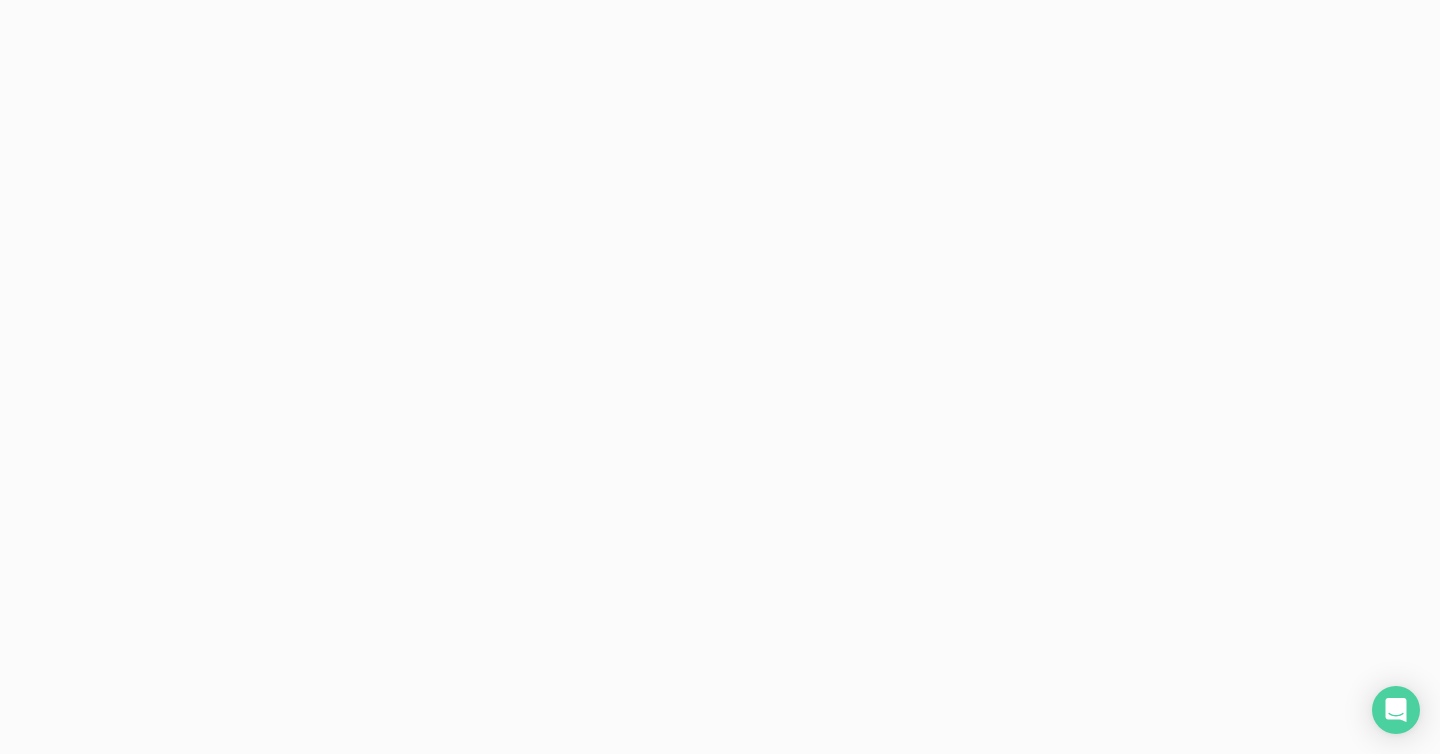 scroll, scrollTop: 0, scrollLeft: 0, axis: both 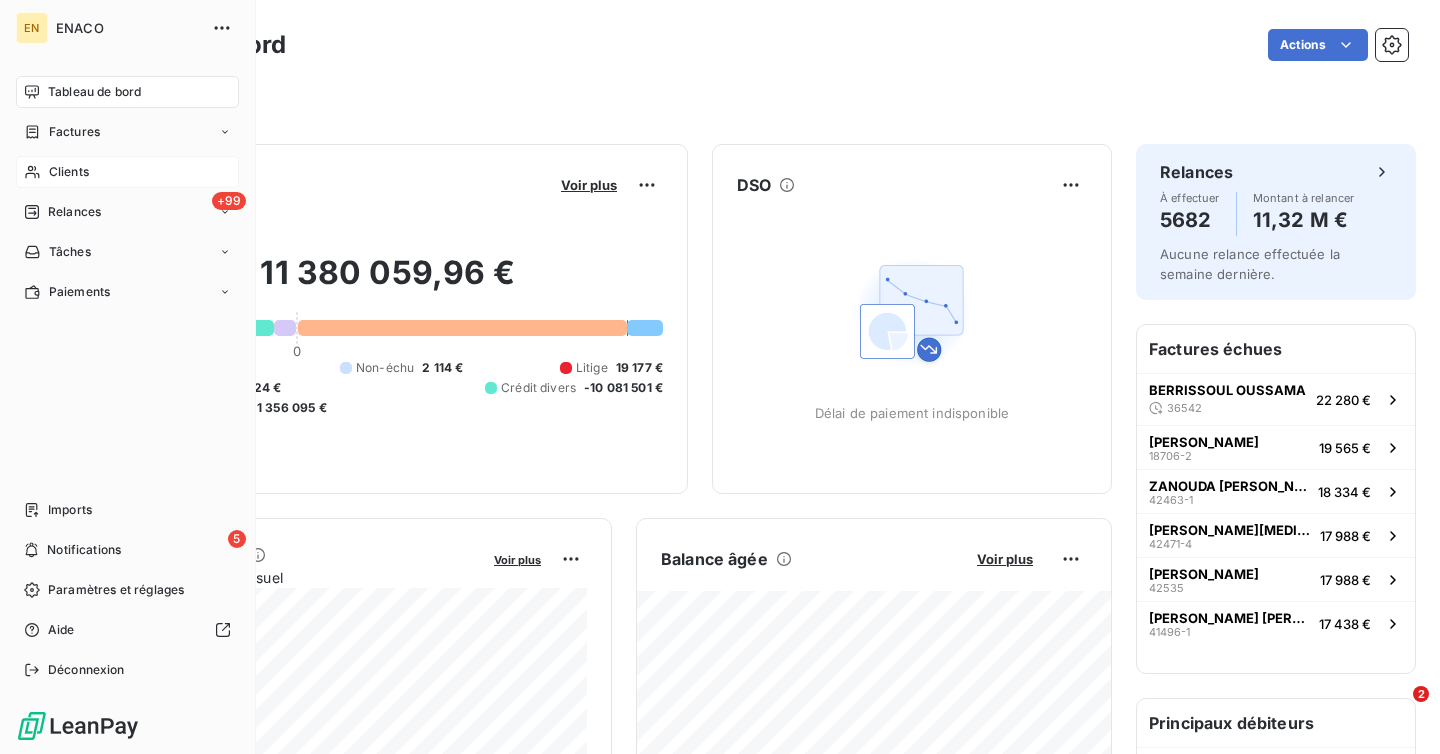 click on "Clients" at bounding box center (127, 172) 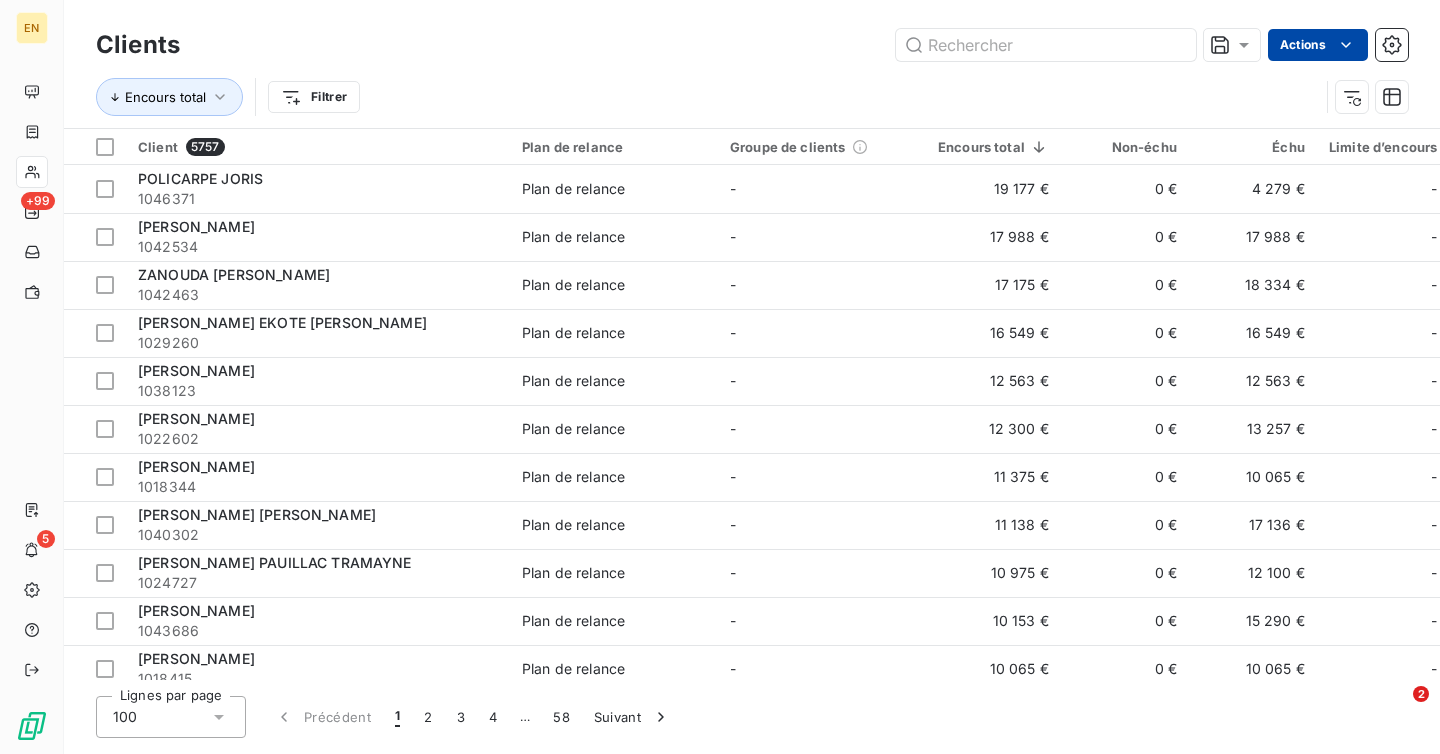 click on "EN +99 5 Clients Actions Encours total Filtrer Client 5757 Plan de relance Groupe de clients Encours total Non-échu Échu Limite d’encours Délai moyen de paiement POLICARPE JORIS 1046371 Plan de relance - 19 177 € 0 € 4 279 € - EISSEN ALICE 1042534 Plan de relance - 17 988 € 0 € 17 988 € - ZANOUDA MELANIE 1042463 Plan de relance - 17 175 € 0 € 18 334 € - OKITA LUKIKA EKOTE PAULINE 1029260 Plan de relance - 16 549 € 0 € 16 549 € - CLEMENT ANOUCK 1038123 Plan de relance - 12 563 € 0 € 12 563 € - LAINE CLAIRE 1022602 Plan de relance - 12 300 € 0 € 13 257 € - BERDAH HELENA 1018344 Plan de relance - 11 375 € 0 € 10 065 € - DENIELLE ELOISE 1040302 Plan de relance - 11 138 € 0 € 17 136 € - JOHNSON PAUILLAC TRAMAYNE 1024727 Plan de relance - 10 975 € 0 € 12 100 € - MORETTO THEO 1043686 Plan de relance - 10 153 € 0 € 15 290 € - REBEYROL FRANCOIS 1018415 Plan de relance - 10 065 € - - -" at bounding box center [720, 377] 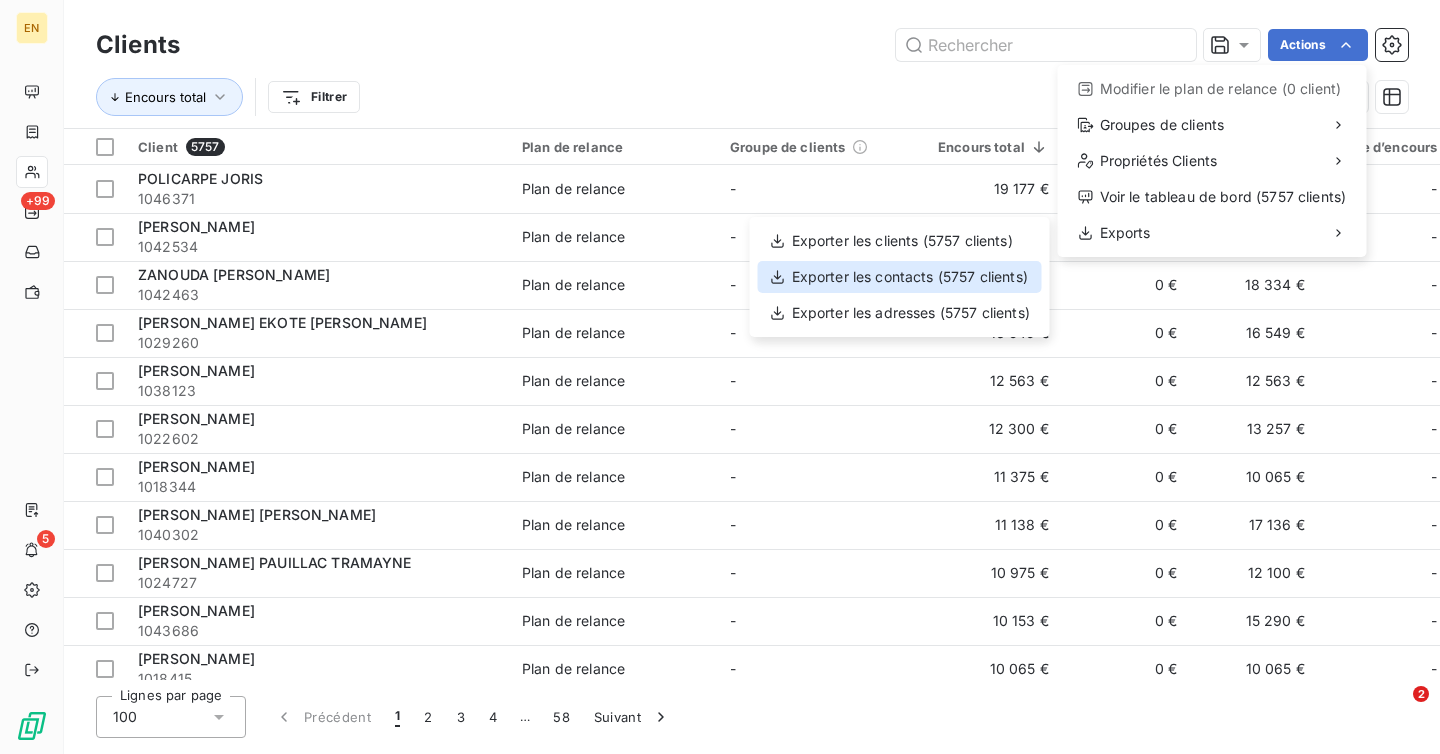 click on "Exporter les contacts (5757 clients)" at bounding box center [900, 277] 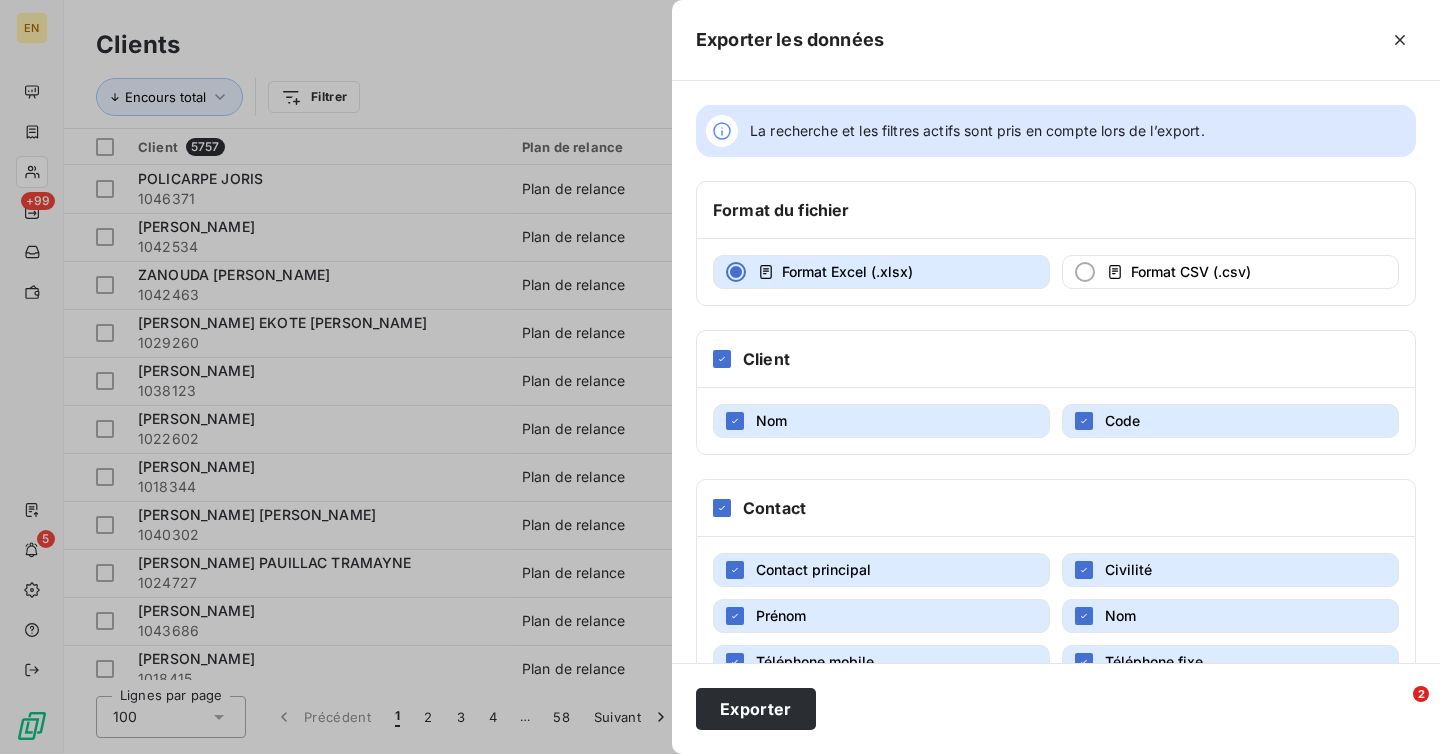 scroll, scrollTop: 103, scrollLeft: 0, axis: vertical 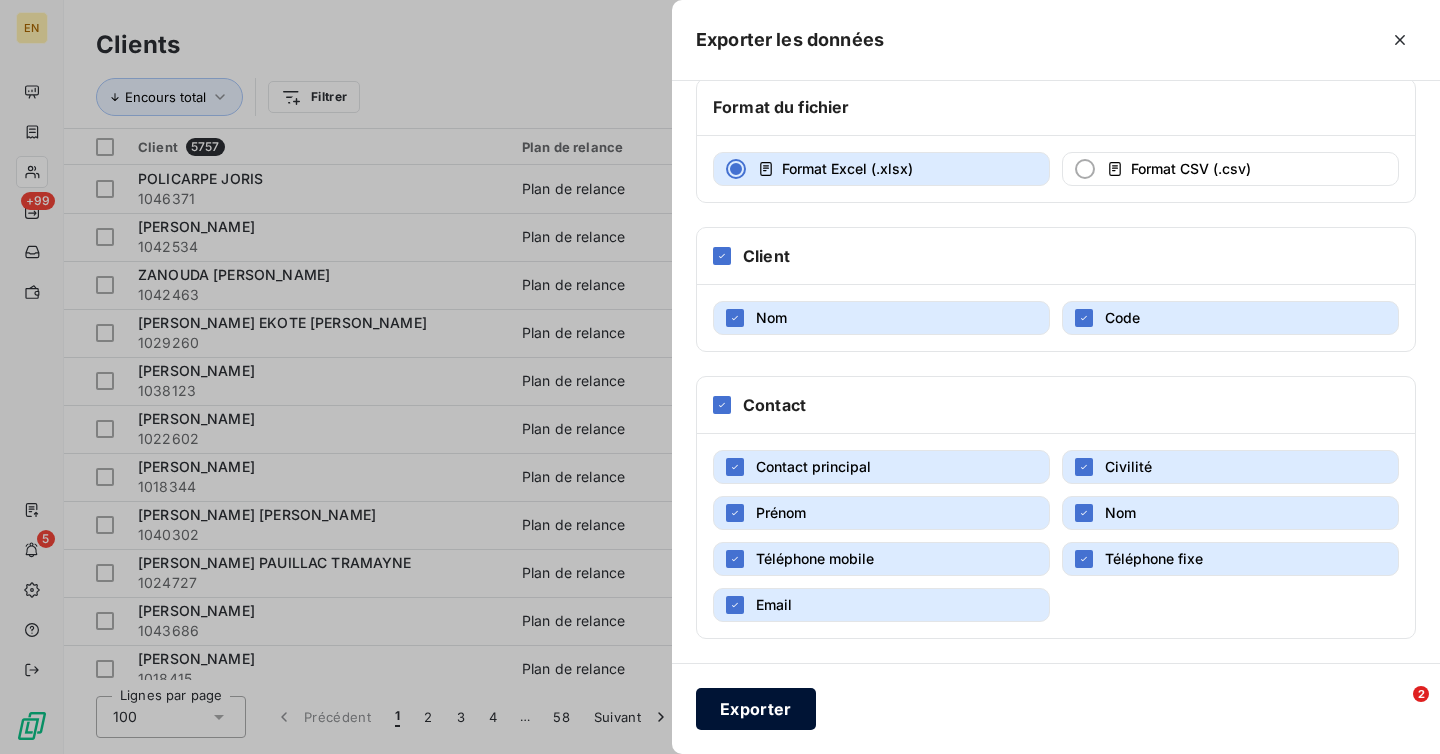 click on "Exporter" at bounding box center (756, 709) 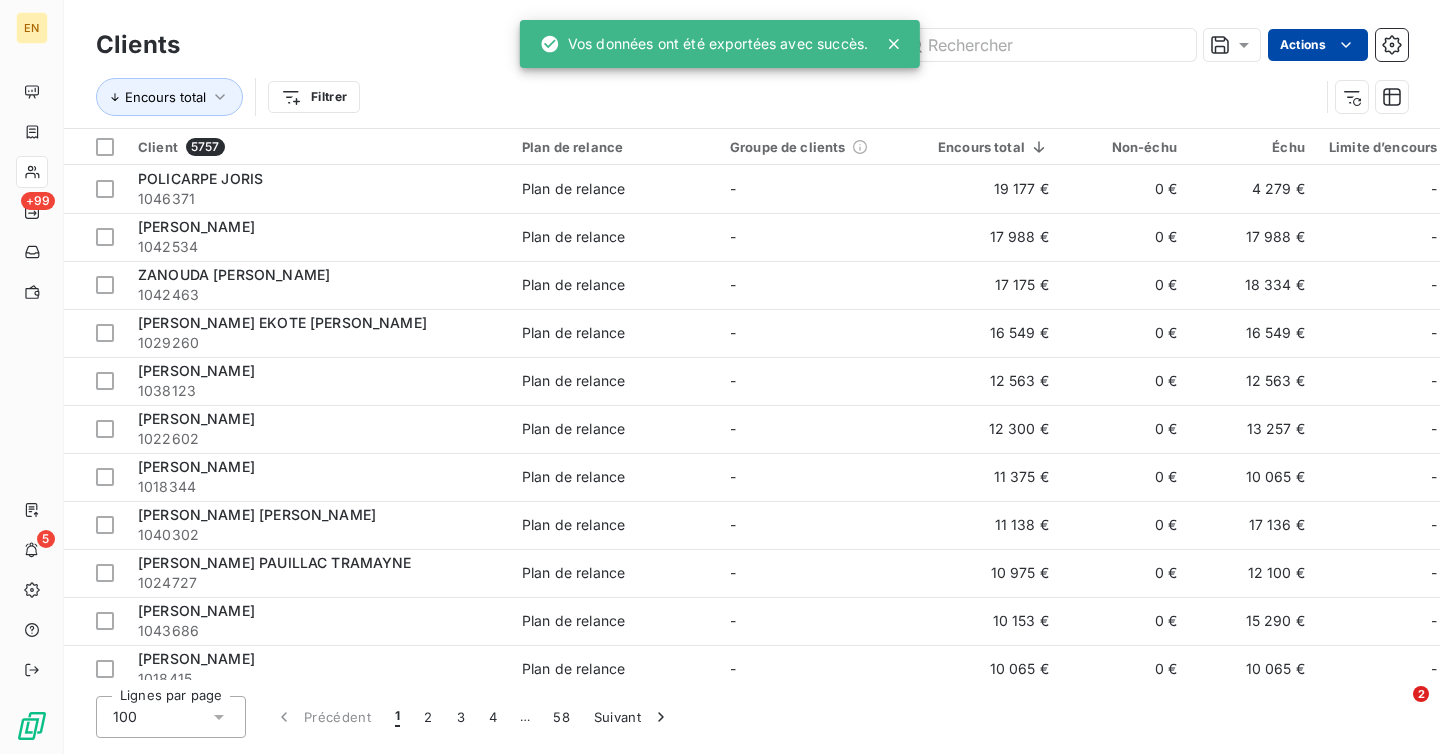 click on "EN +99 5 Clients Actions Encours total Filtrer Client 5757 Plan de relance Groupe de clients Encours total Non-échu Échu Limite d’encours Délai moyen de paiement POLICARPE JORIS 1046371 Plan de relance - 19 177 € 0 € 4 279 € - EISSEN ALICE 1042534 Plan de relance - 17 988 € 0 € 17 988 € - ZANOUDA MELANIE 1042463 Plan de relance - 17 175 € 0 € 18 334 € - OKITA LUKIKA EKOTE PAULINE 1029260 Plan de relance - 16 549 € 0 € 16 549 € - CLEMENT ANOUCK 1038123 Plan de relance - 12 563 € 0 € 12 563 € - LAINE CLAIRE 1022602 Plan de relance - 12 300 € 0 € 13 257 € - BERDAH HELENA 1018344 Plan de relance - 11 375 € 0 € 10 065 € - DENIELLE ELOISE 1040302 Plan de relance - 11 138 € 0 € 17 136 € - JOHNSON PAUILLAC TRAMAYNE 1024727 Plan de relance - 10 975 € 0 € 12 100 € - MORETTO THEO 1043686 Plan de relance - 10 153 € 0 € 15 290 € - REBEYROL FRANCOIS 1018415 Plan de relance - 10 065 € - - -" at bounding box center [720, 377] 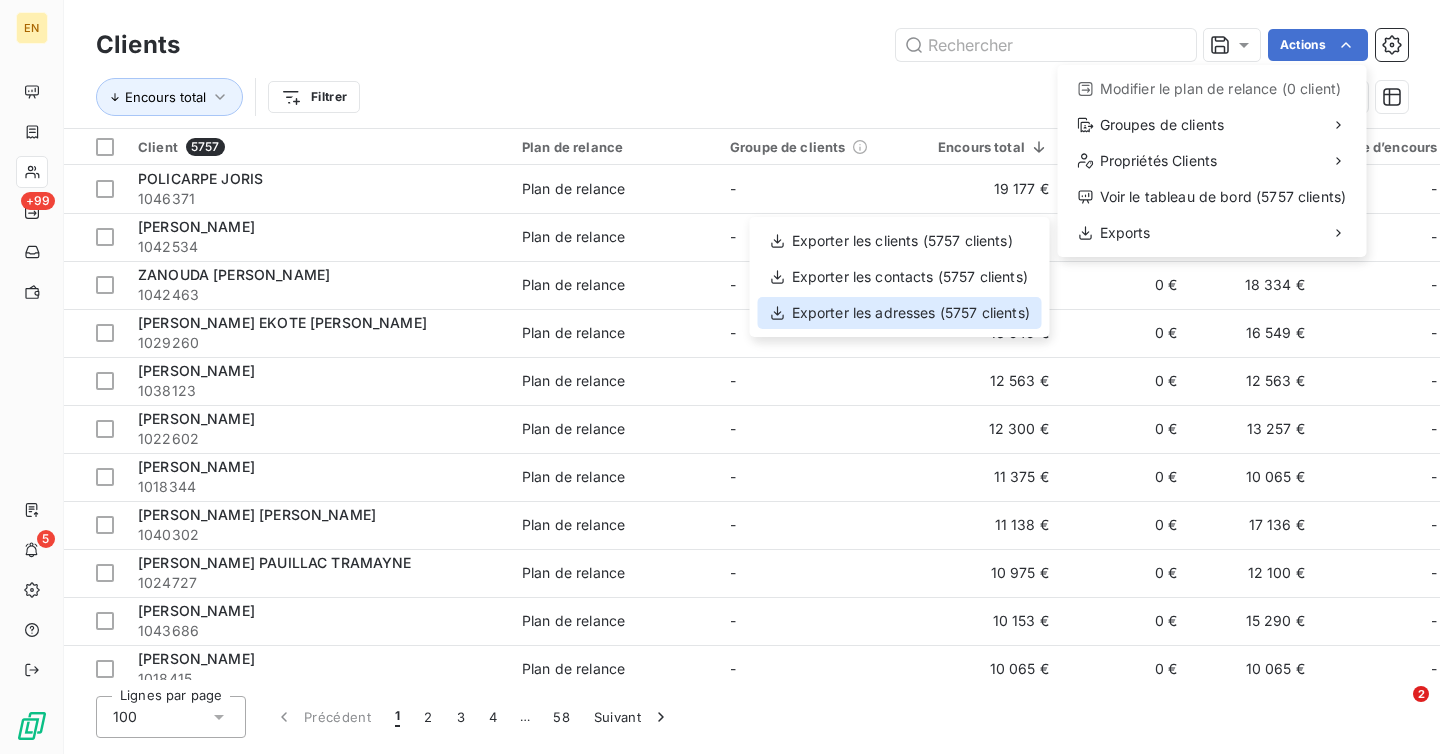 click on "Exporter les adresses (5757 clients)" at bounding box center [900, 313] 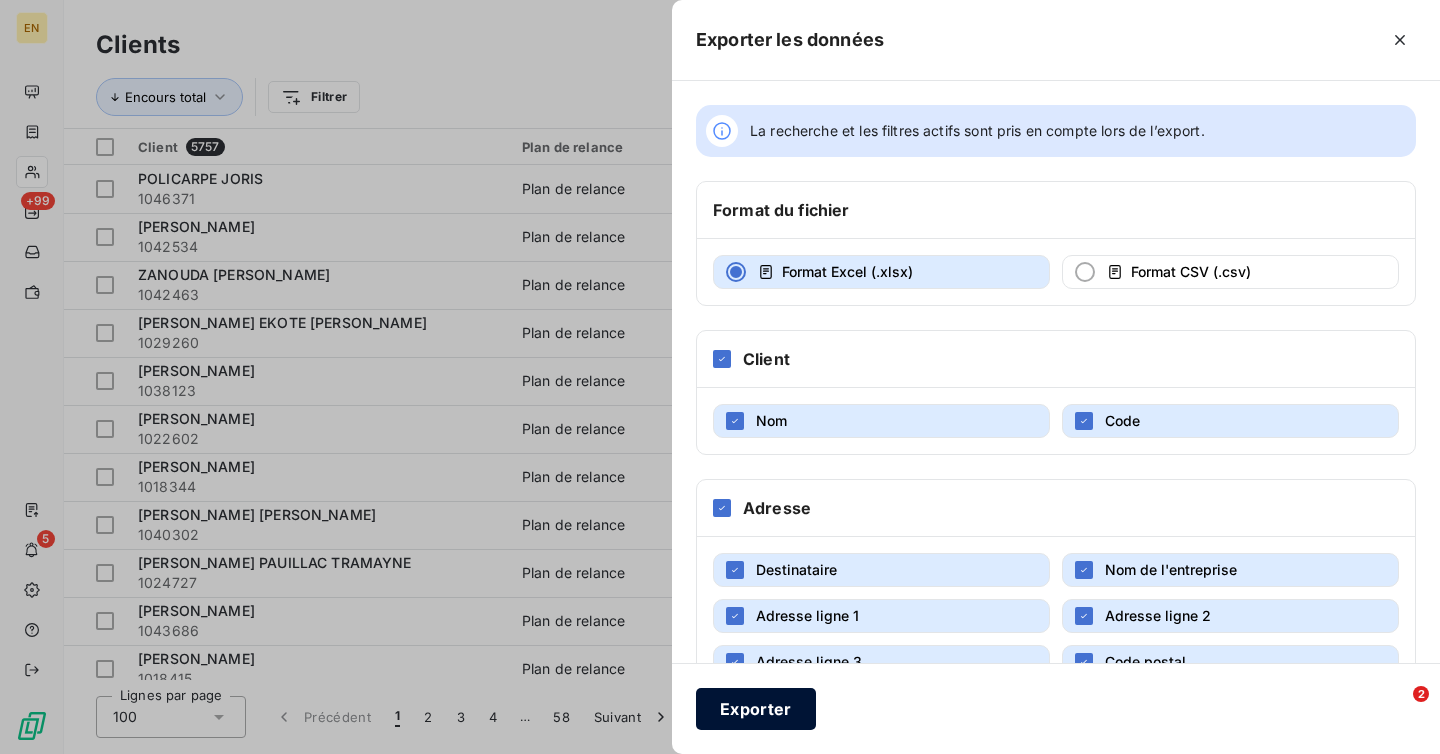 click on "Exporter" at bounding box center [756, 709] 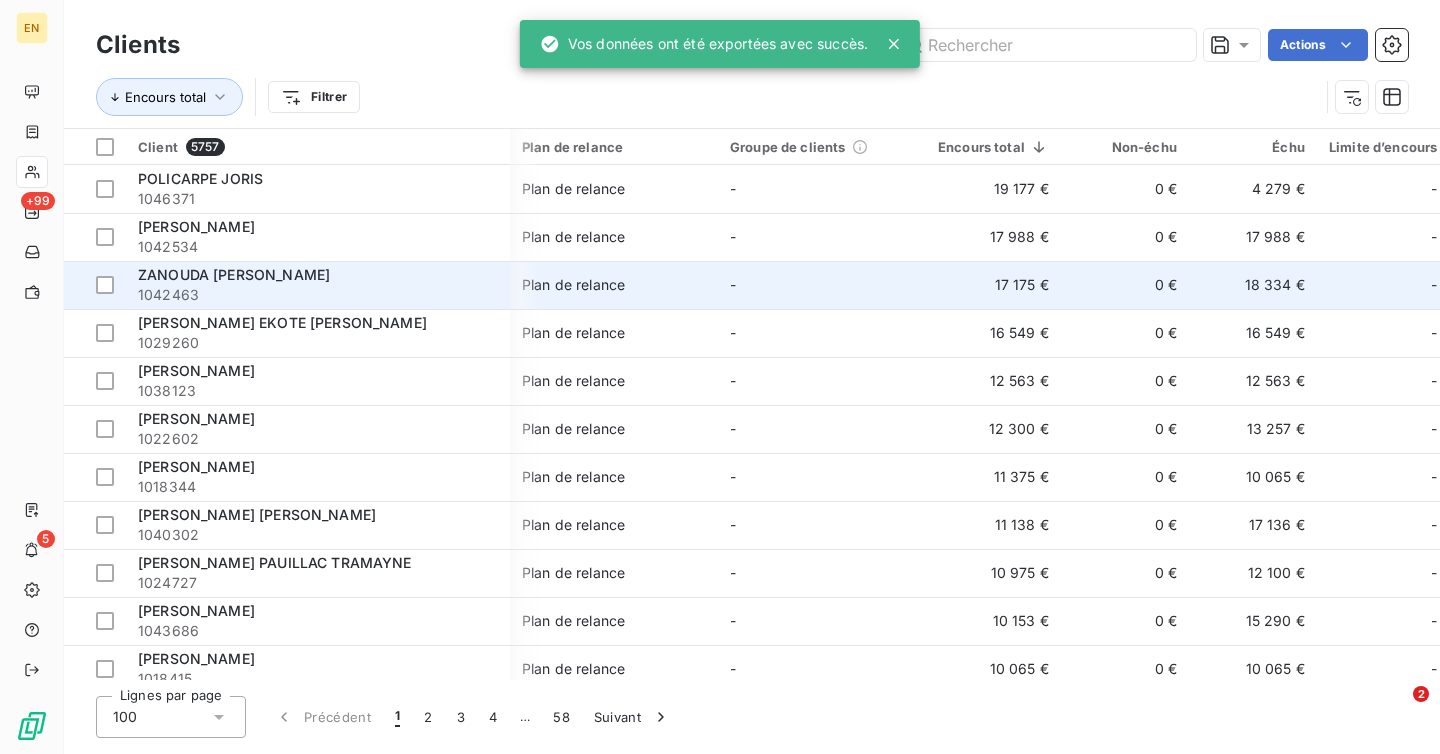scroll, scrollTop: 0, scrollLeft: 250, axis: horizontal 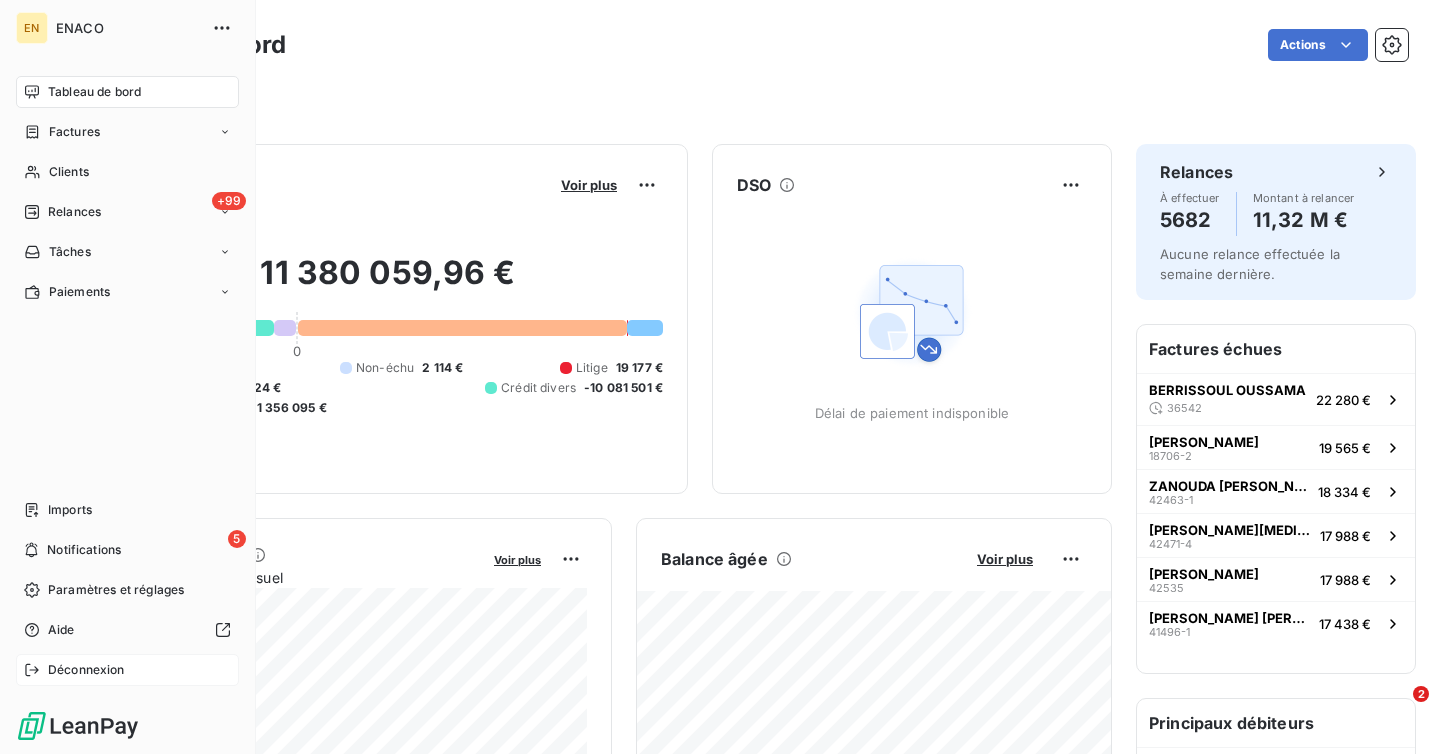 click on "Déconnexion" at bounding box center (86, 670) 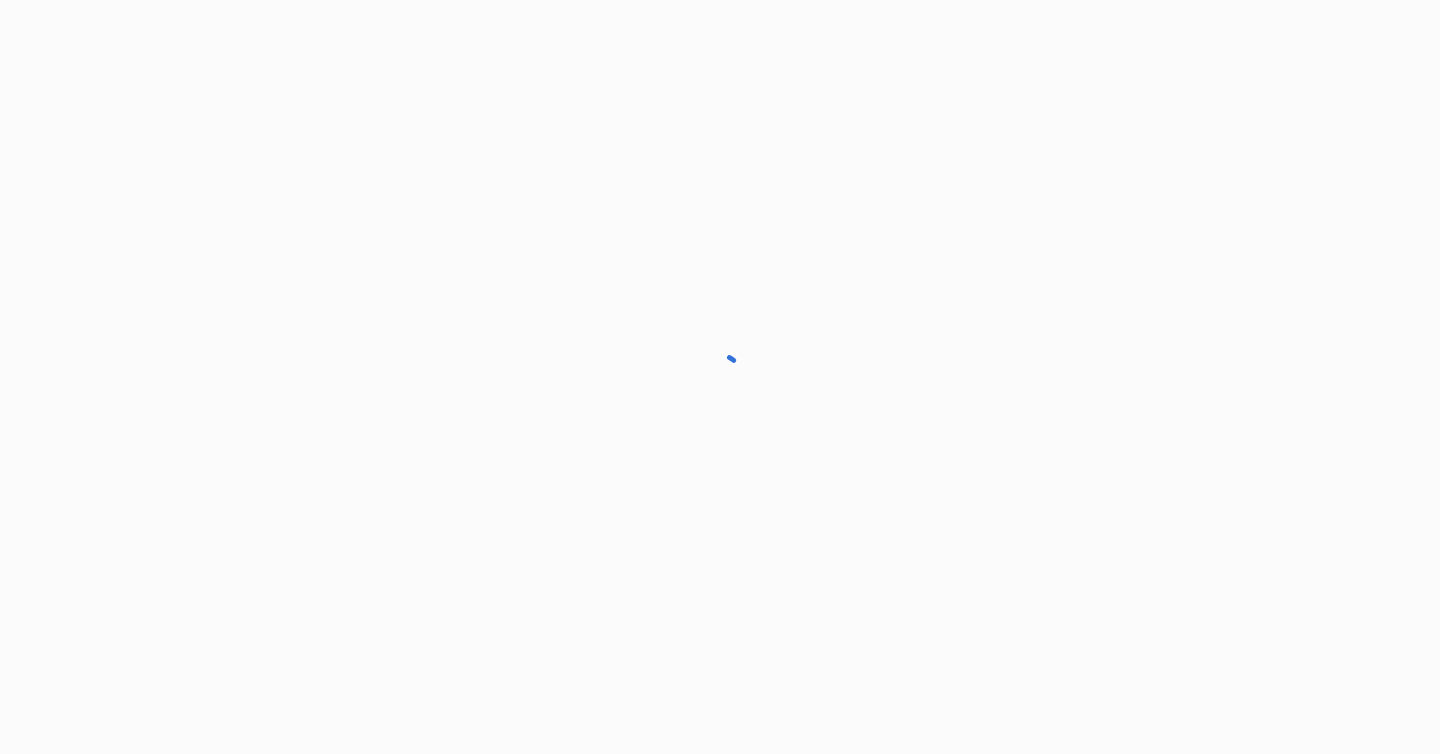 scroll, scrollTop: 0, scrollLeft: 0, axis: both 